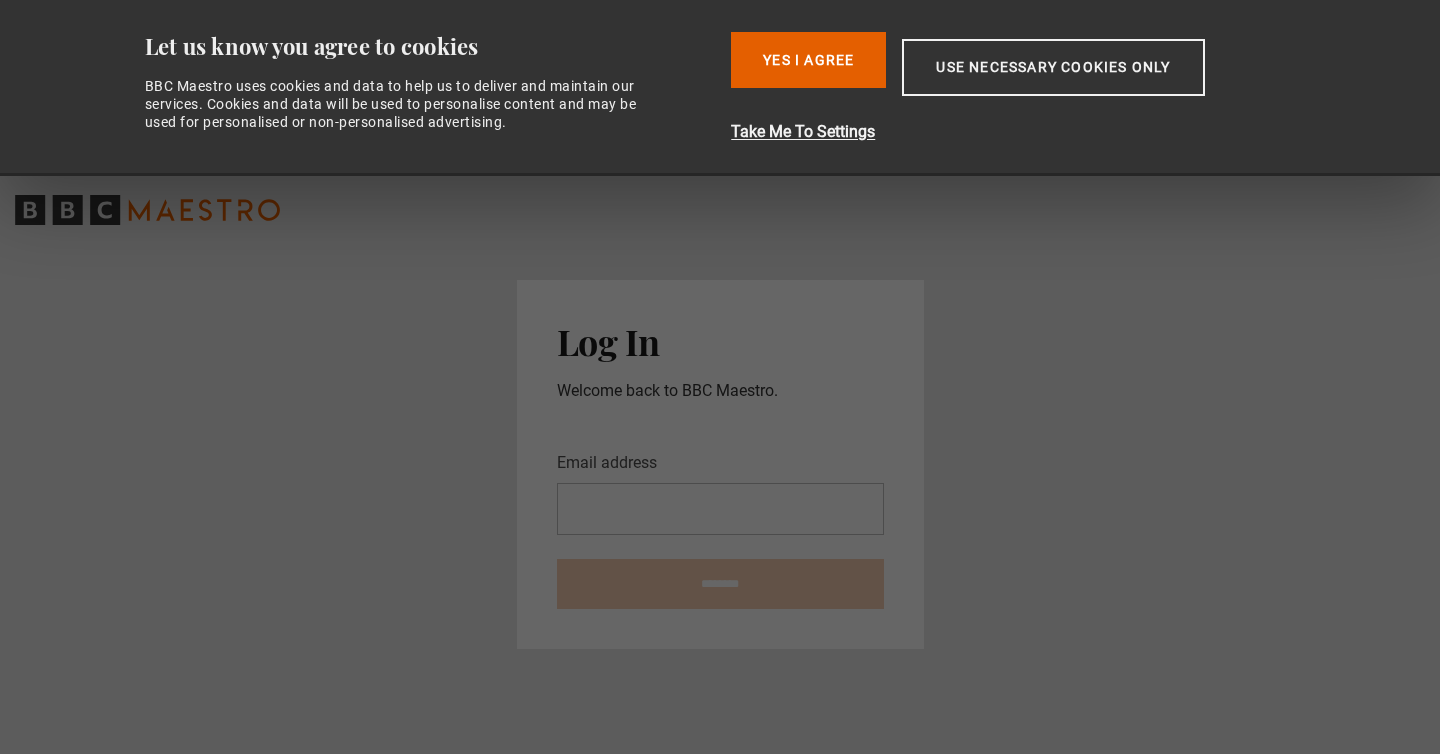 scroll, scrollTop: 0, scrollLeft: 0, axis: both 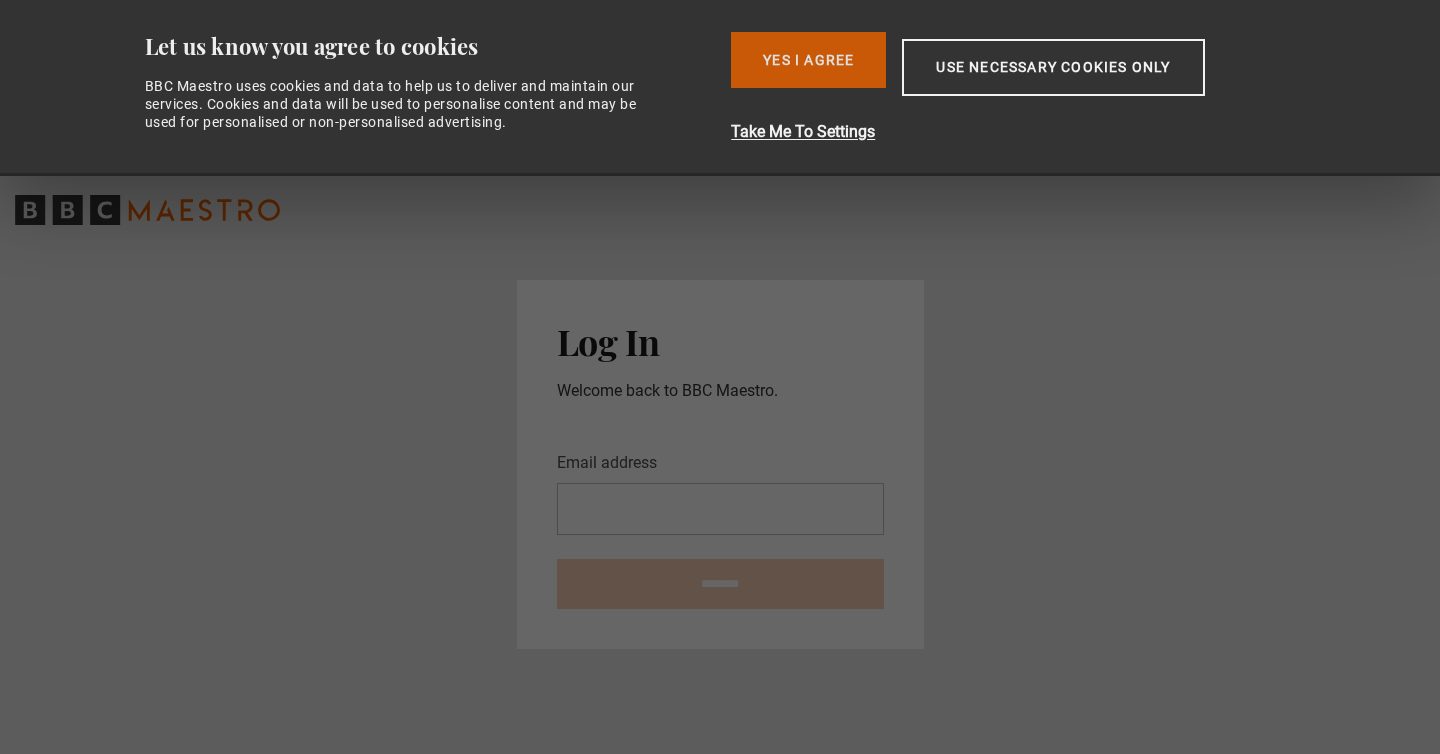 click on "Yes I Agree" at bounding box center (808, 60) 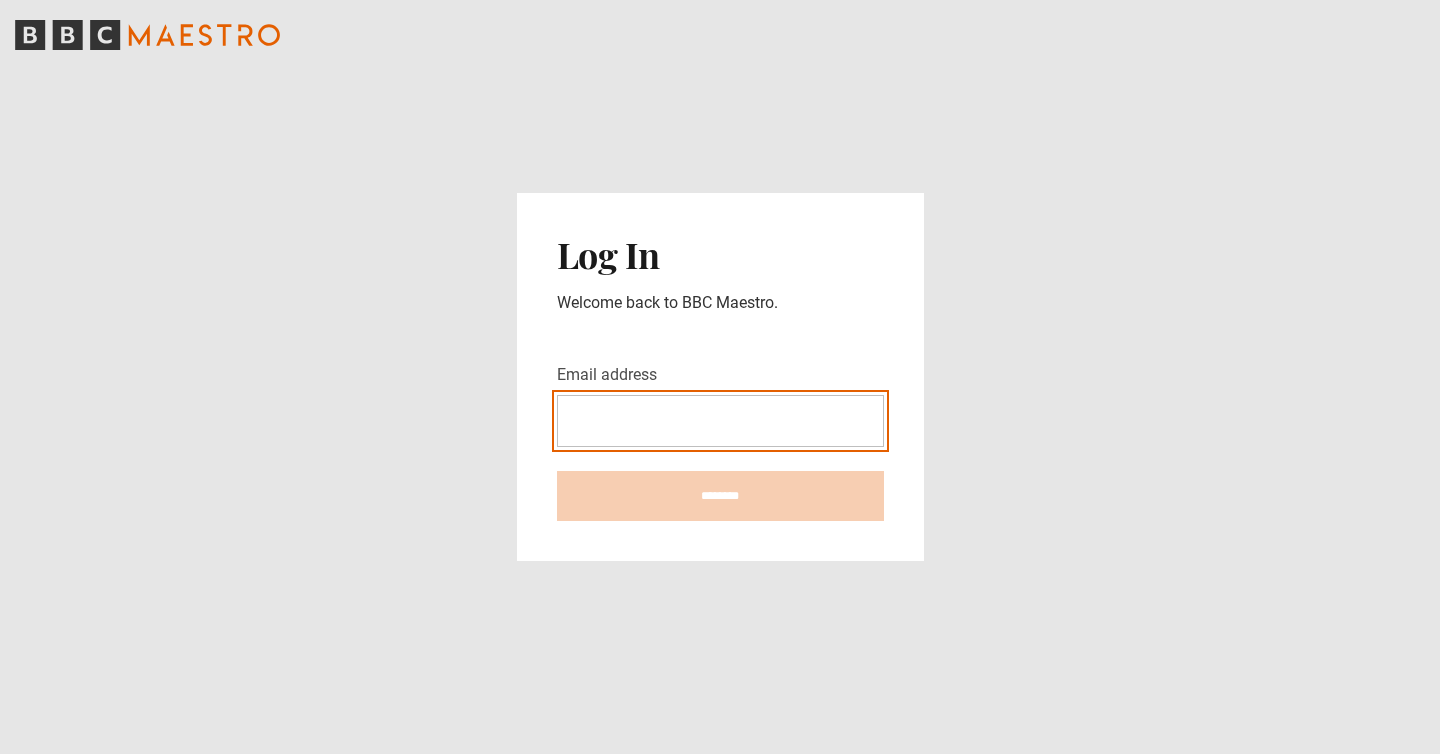 click on "Email address" at bounding box center [720, 421] 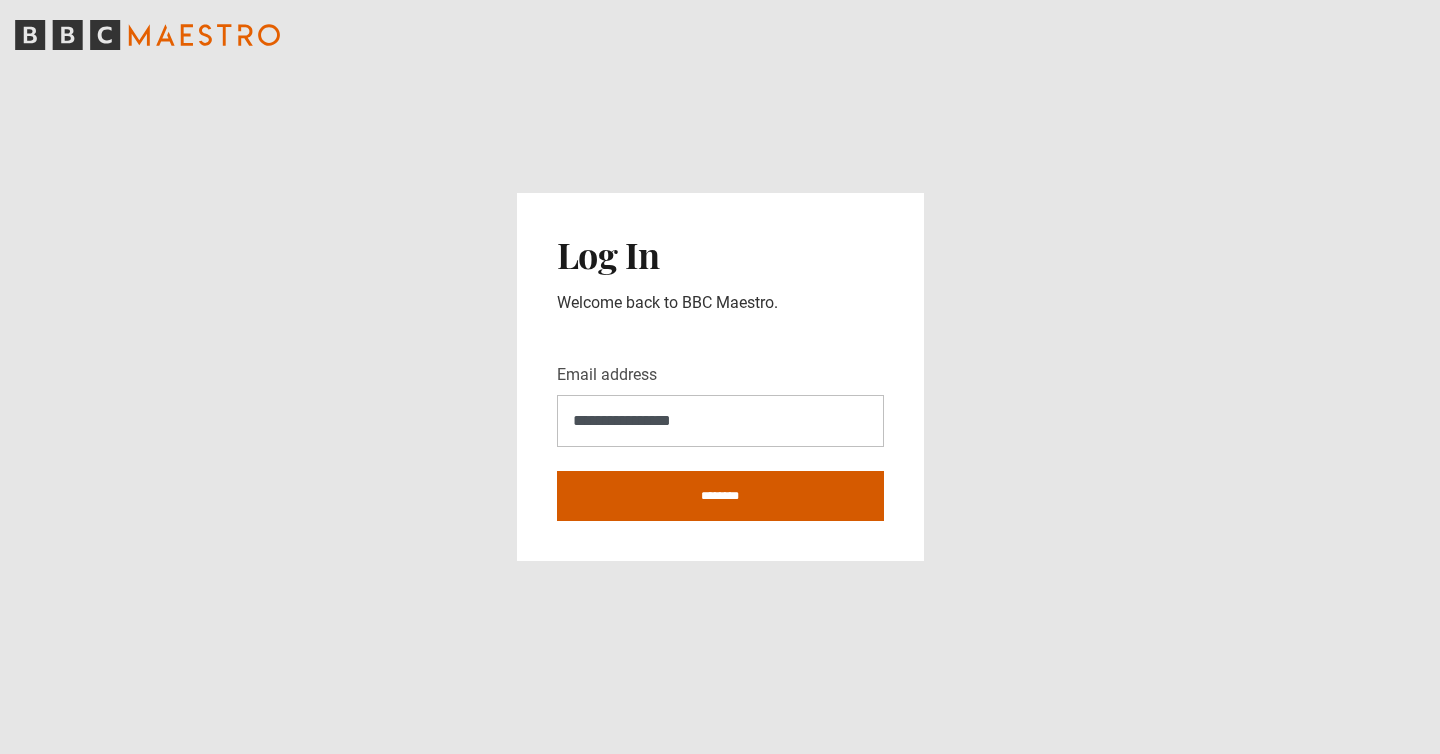 click on "********" at bounding box center (720, 496) 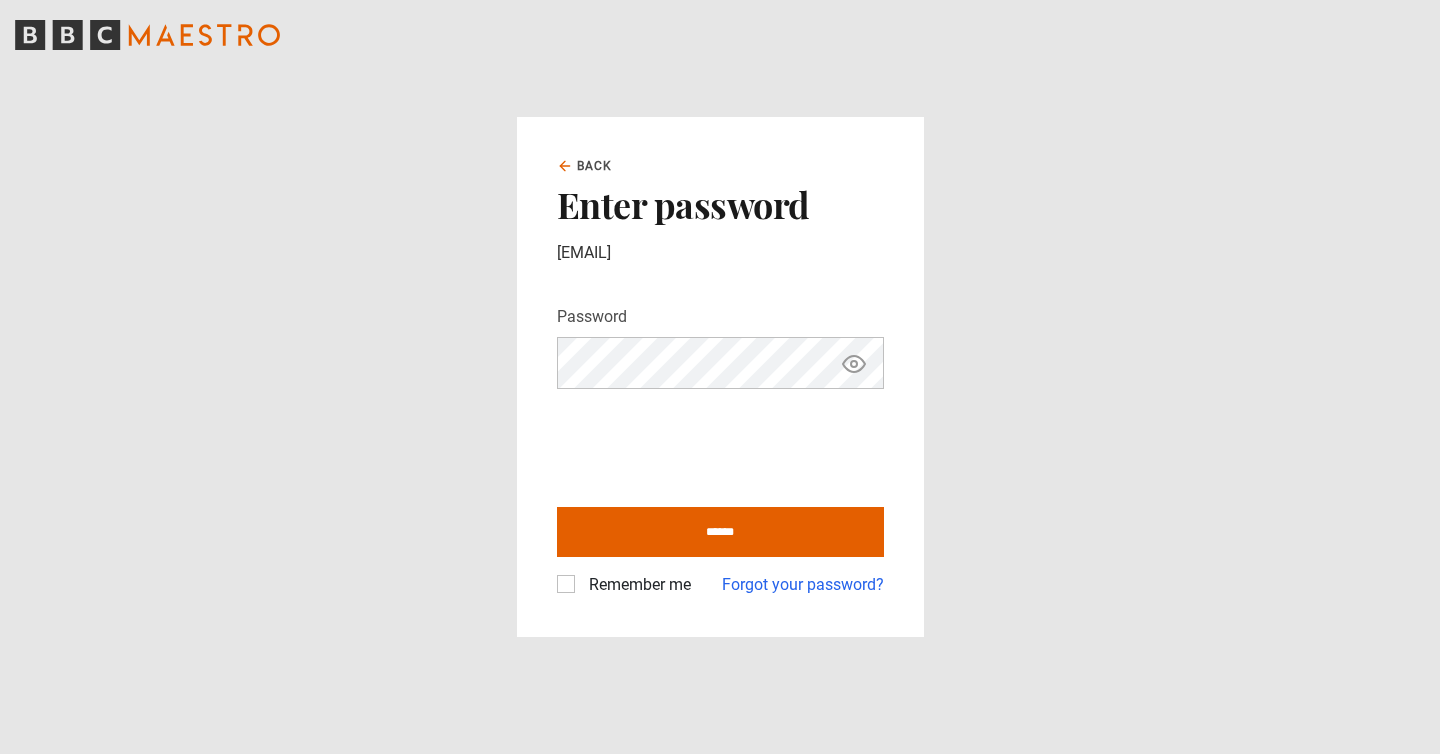 scroll, scrollTop: 0, scrollLeft: 0, axis: both 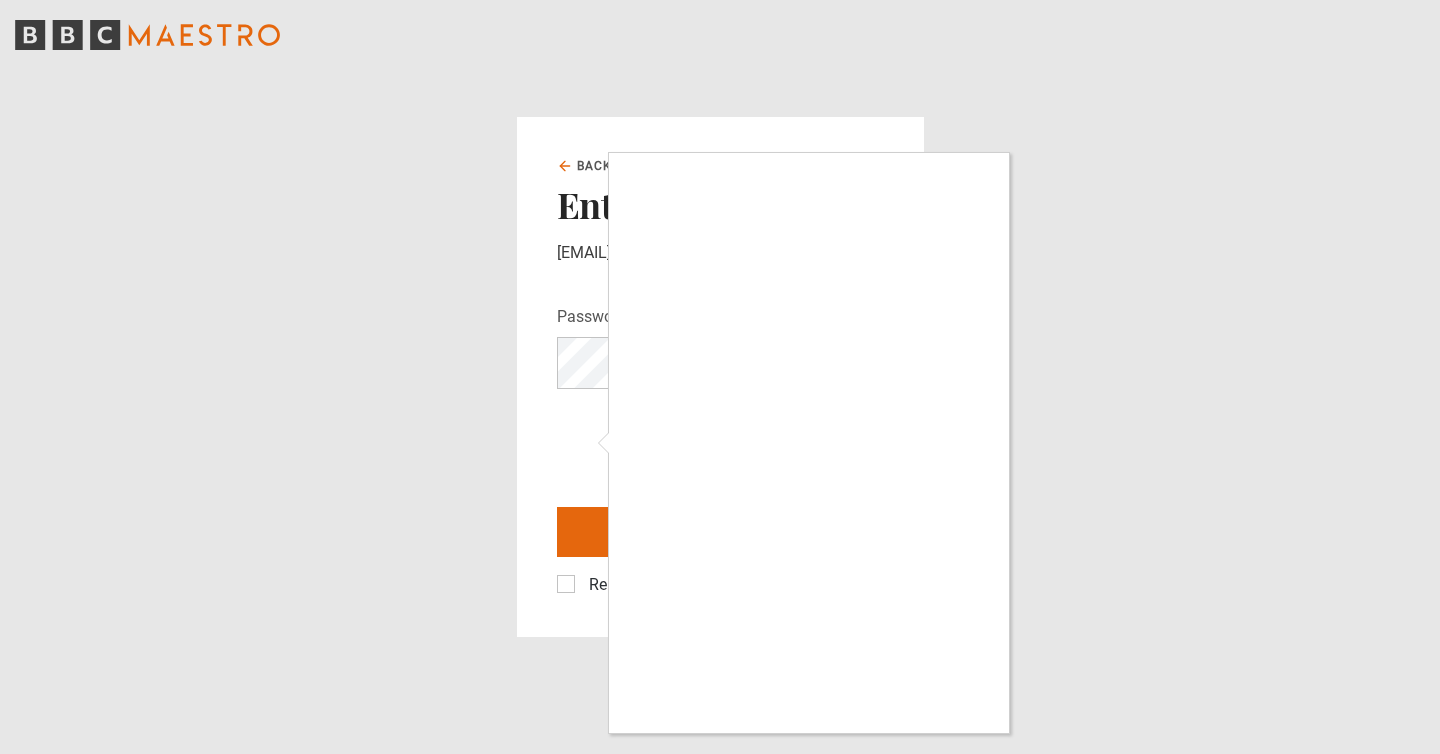 click at bounding box center [720, 377] 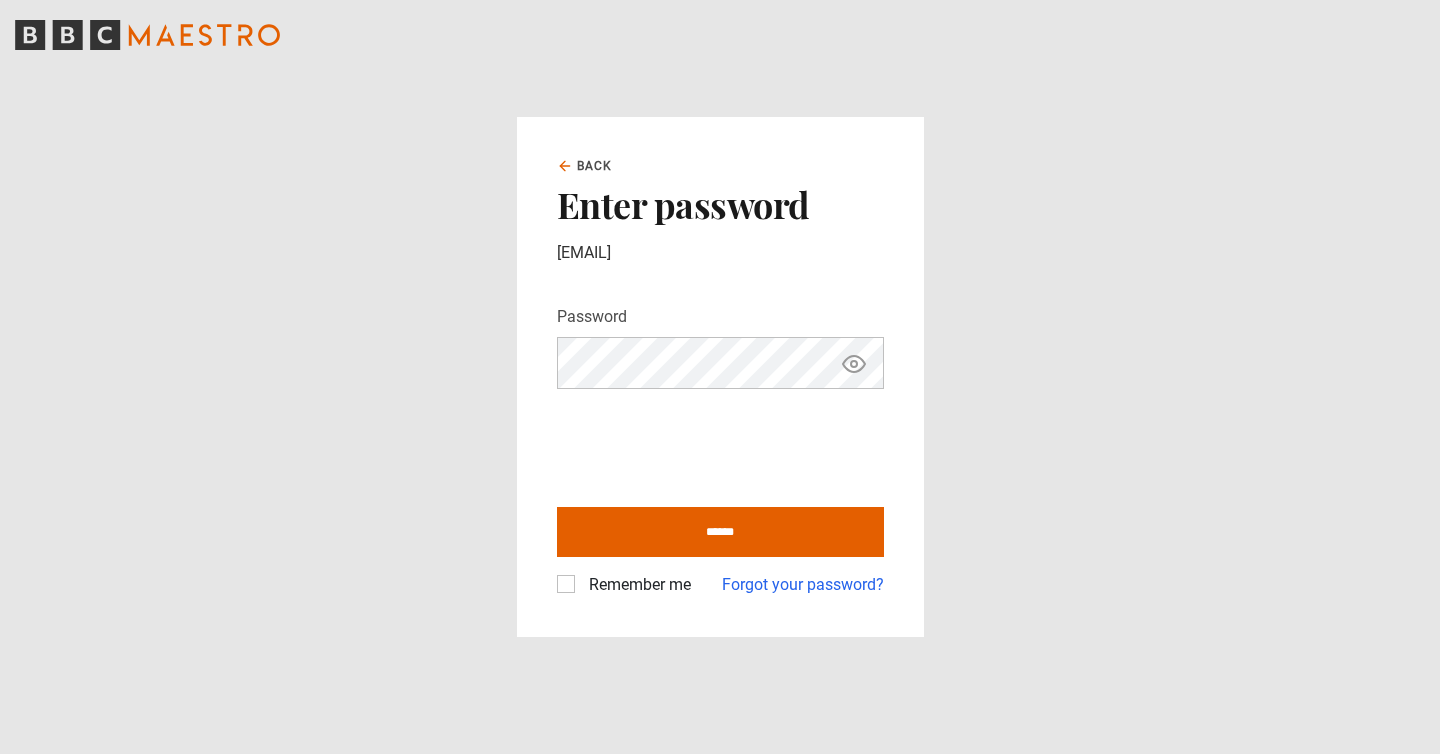 click on "Remember me" at bounding box center (636, 585) 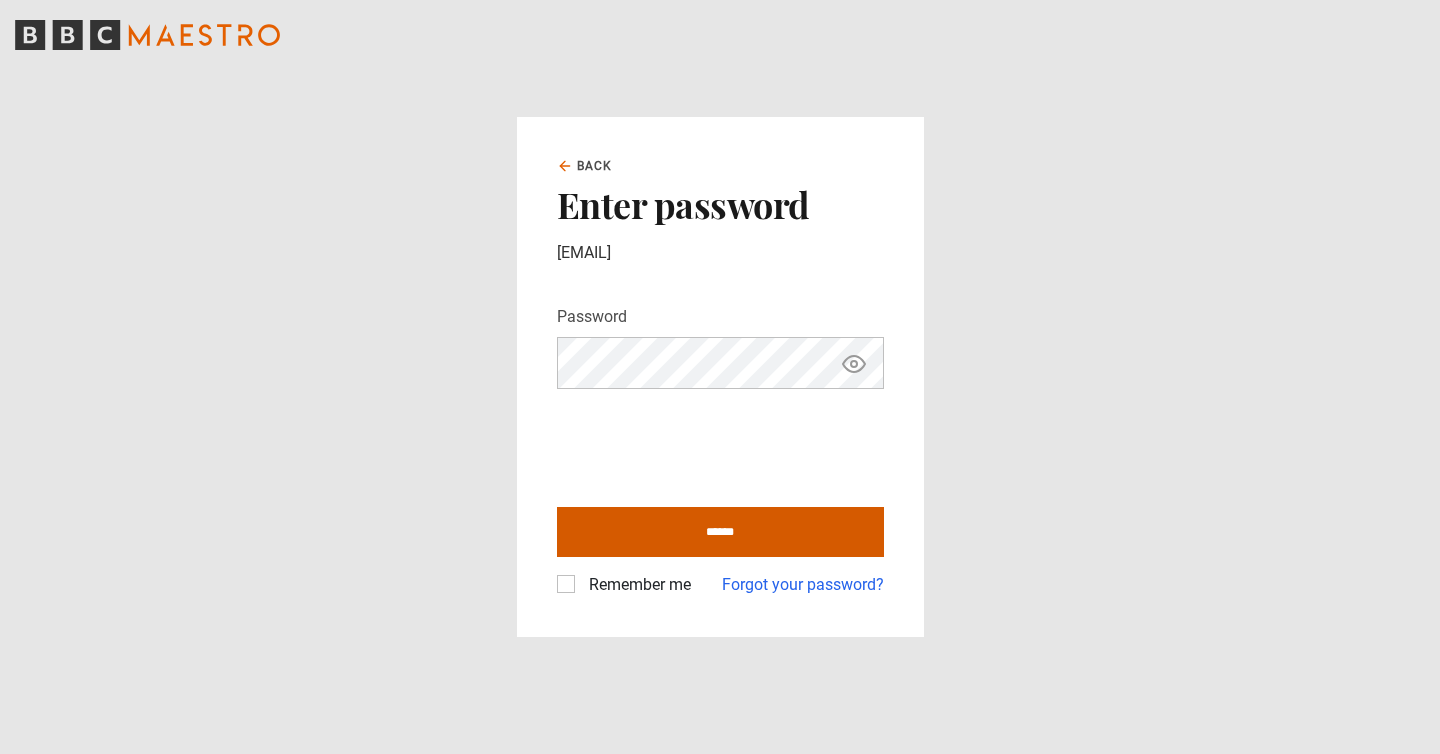 click on "******" at bounding box center [720, 532] 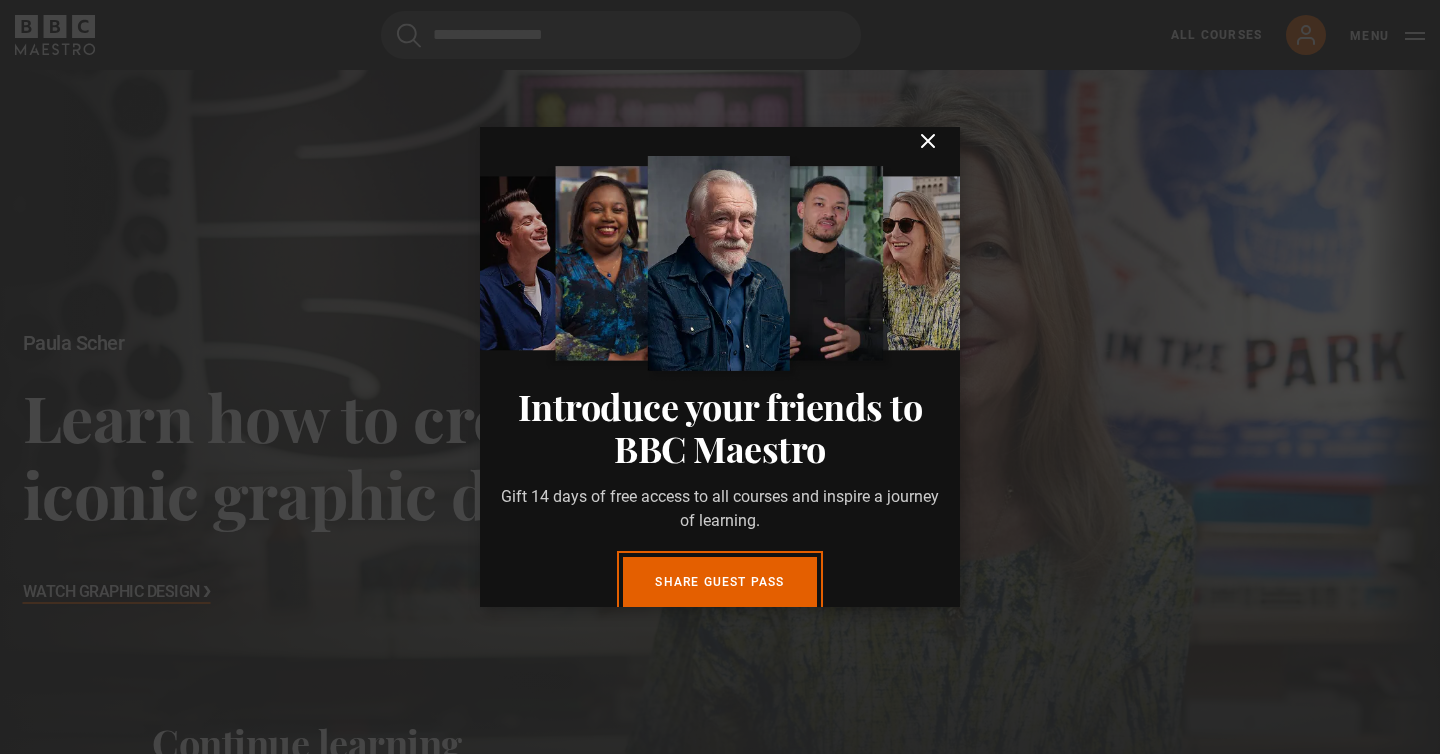 scroll, scrollTop: 0, scrollLeft: 0, axis: both 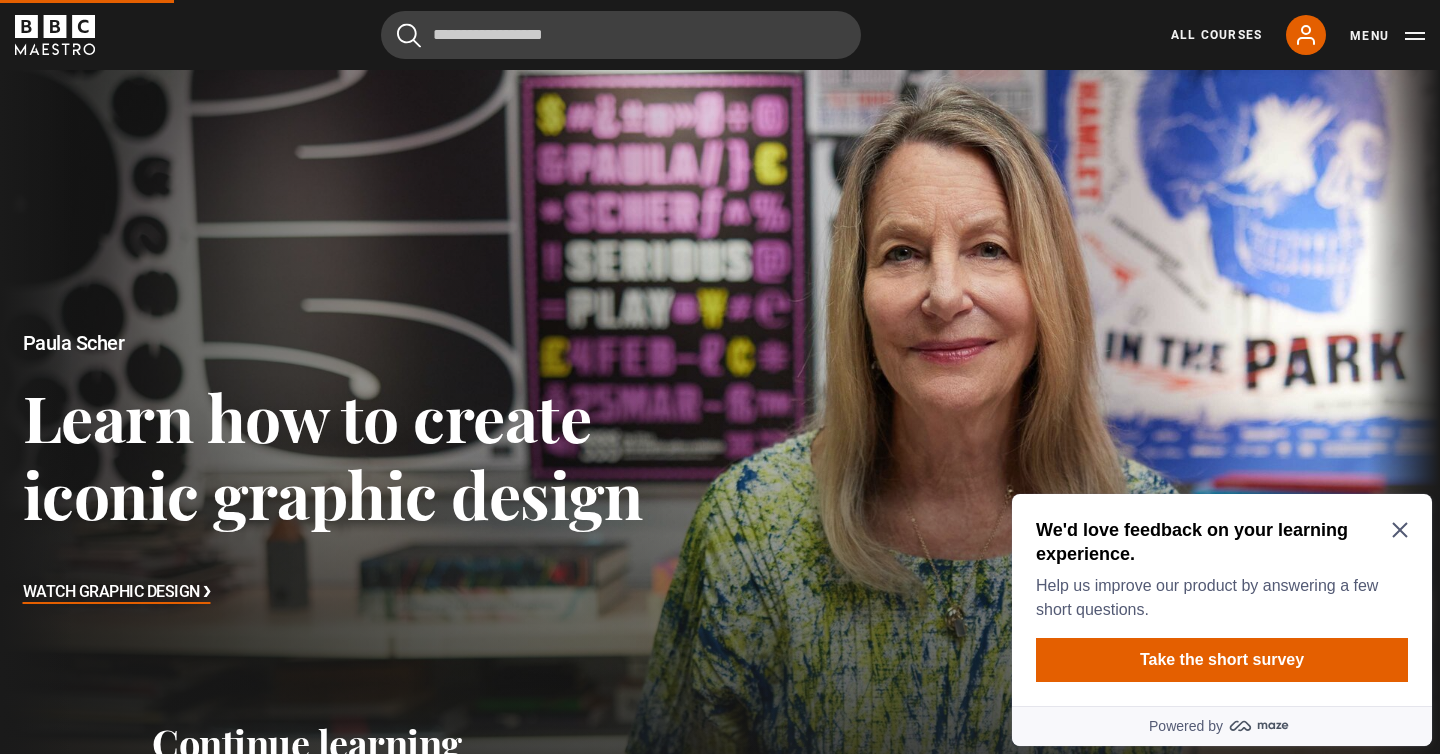 click 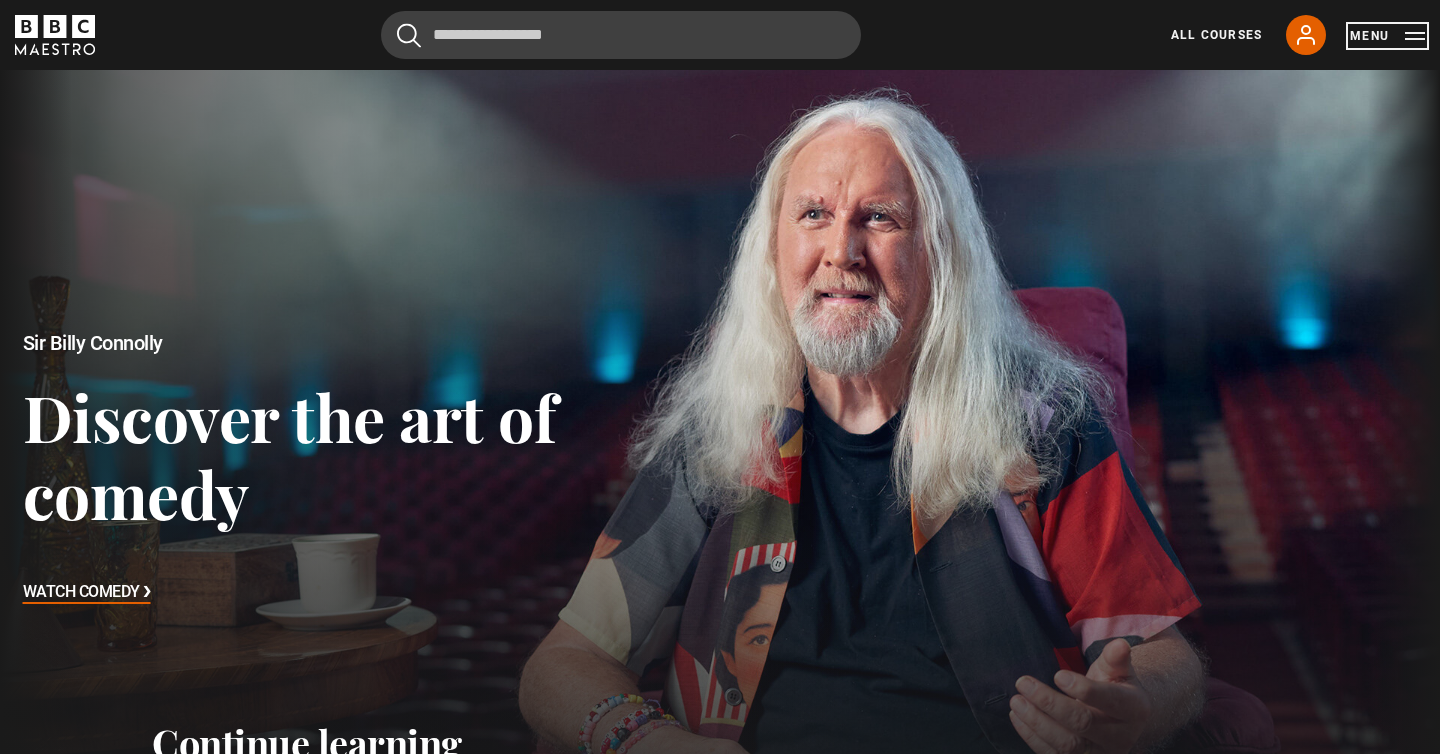 click on "Menu" at bounding box center [1387, 36] 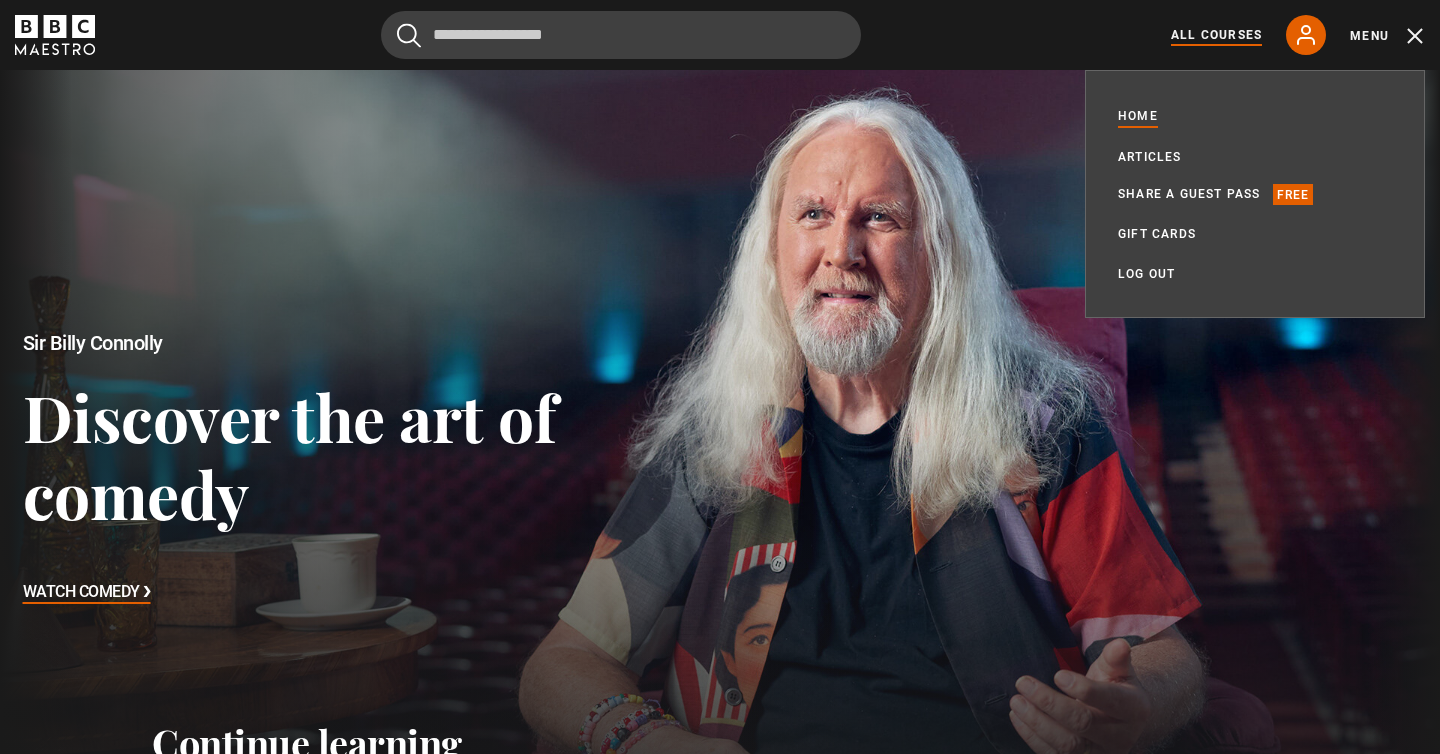 click on "All Courses" at bounding box center [1216, 35] 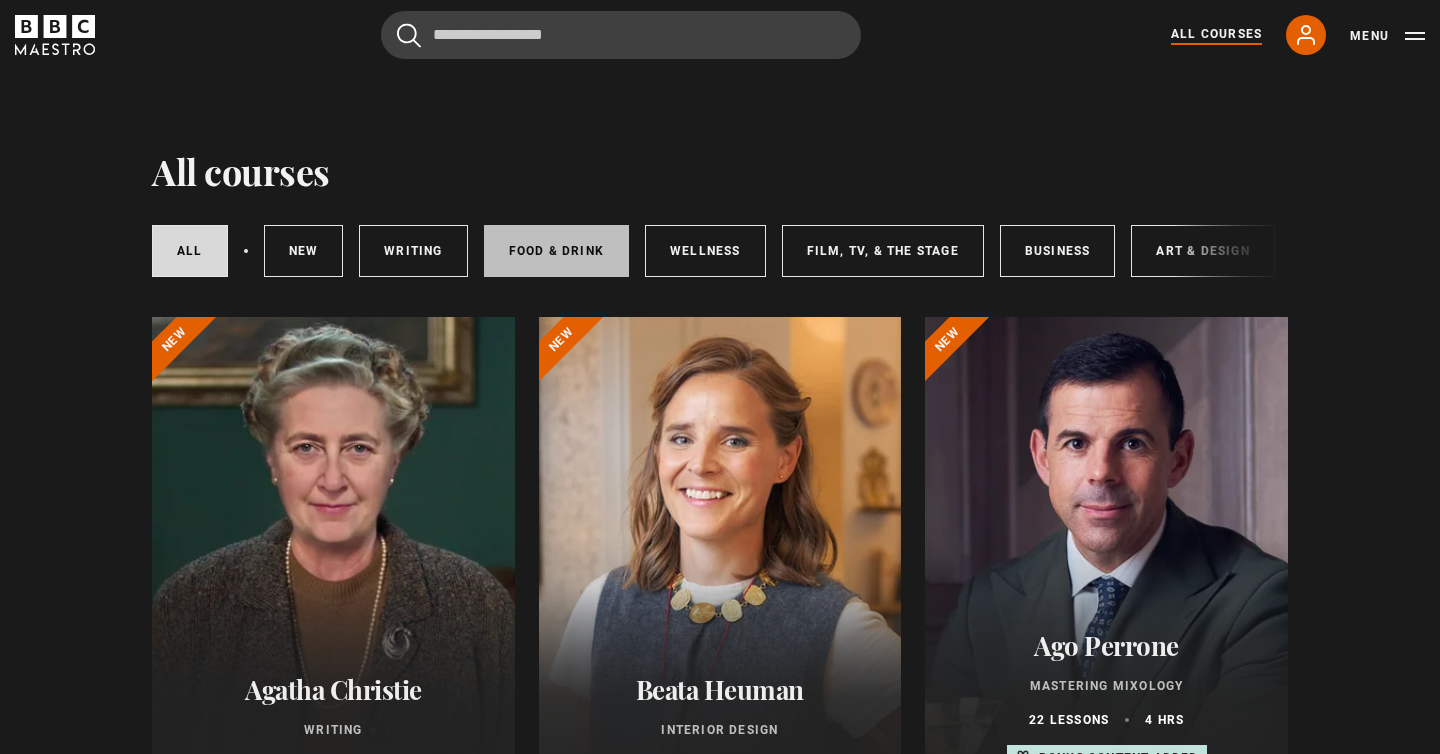 scroll, scrollTop: 0, scrollLeft: 0, axis: both 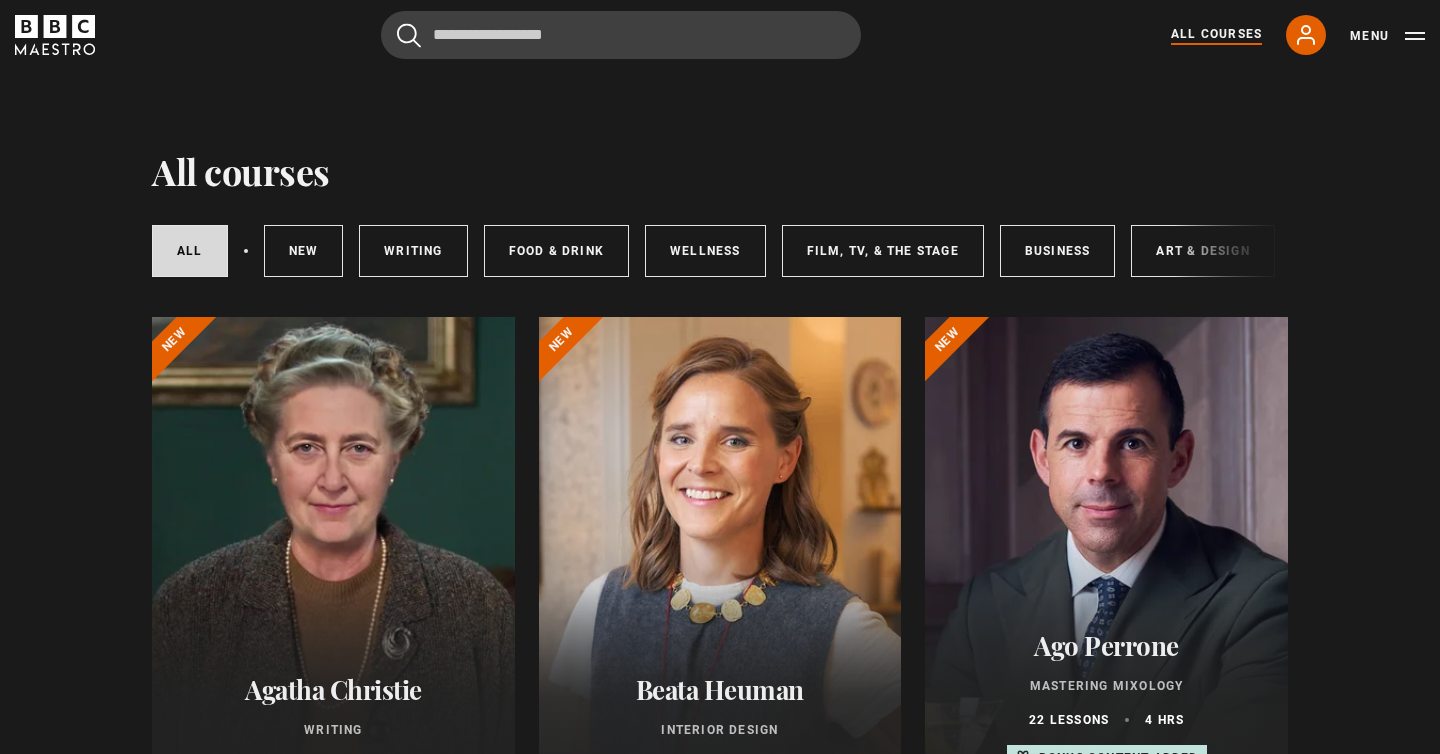 click on "All courses
New courses
Writing
Food & Drink
Wellness
Film, TV, & The Stage
Business
Art & Design
Music
Home & Lifestyle" at bounding box center (873, 251) 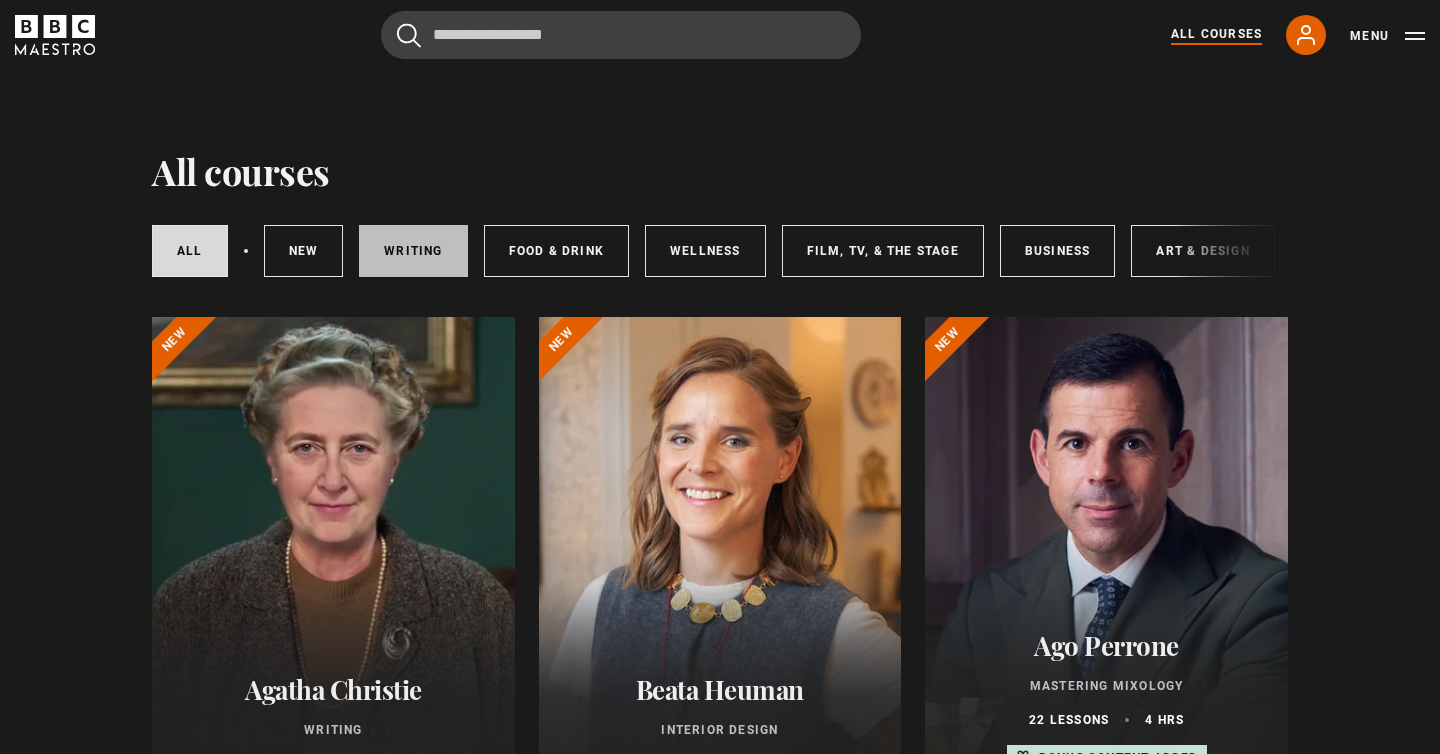 click on "Writing" at bounding box center [413, 251] 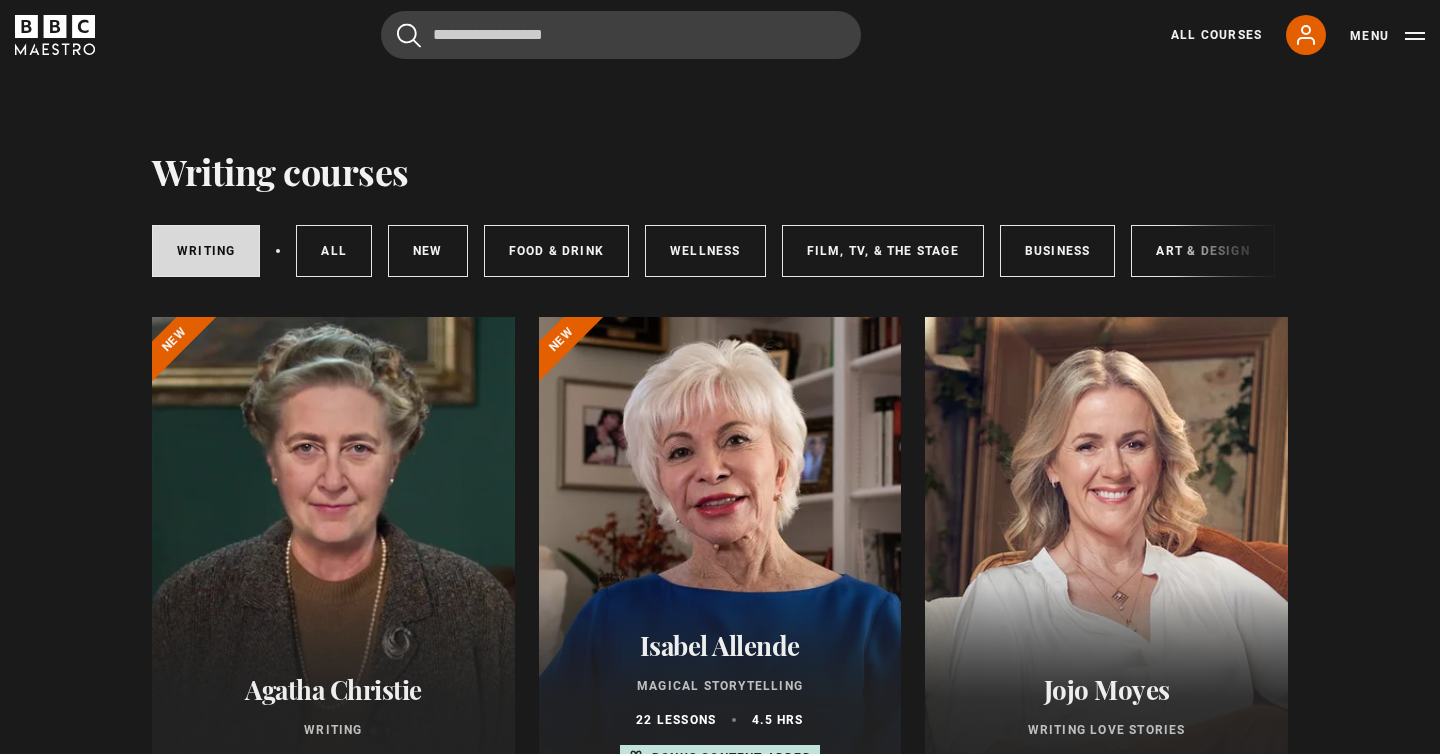 scroll, scrollTop: 124, scrollLeft: 0, axis: vertical 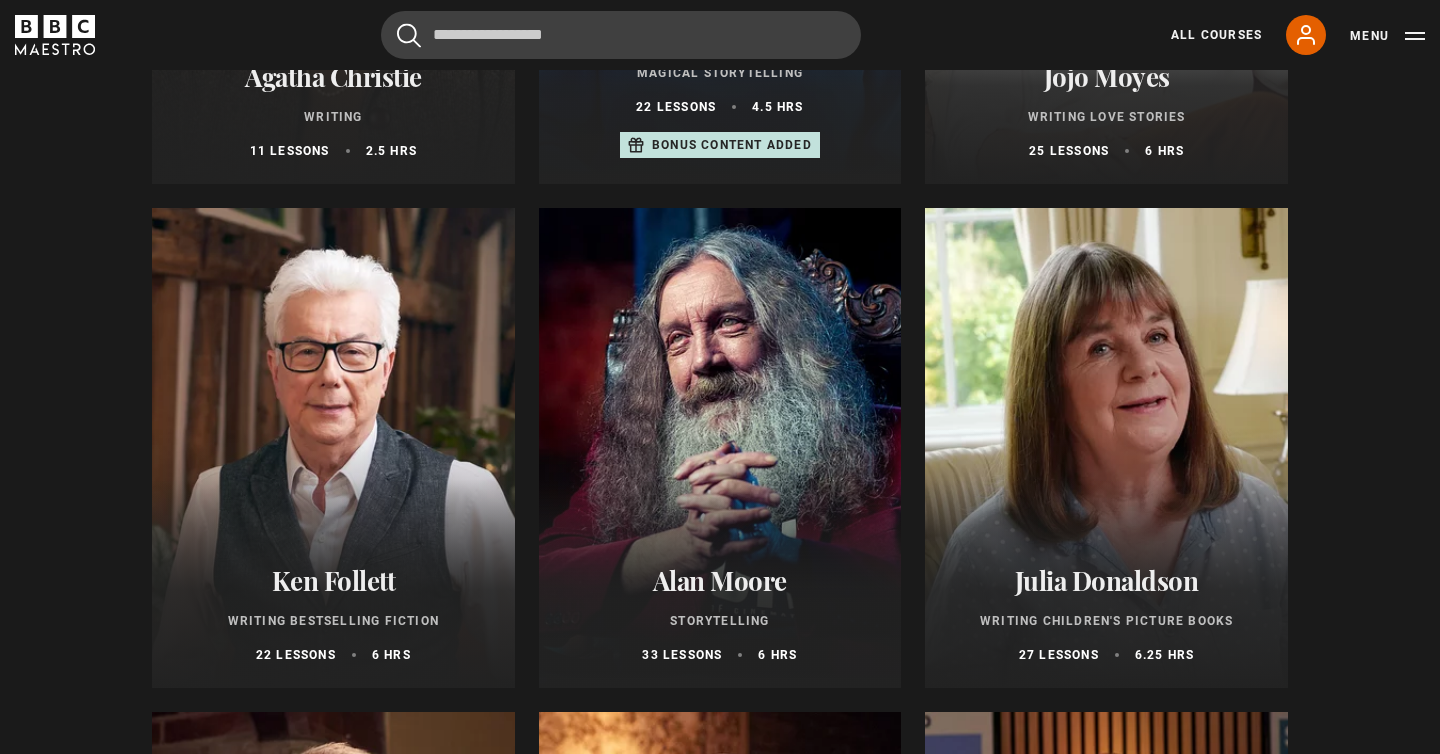 click at bounding box center (720, 448) 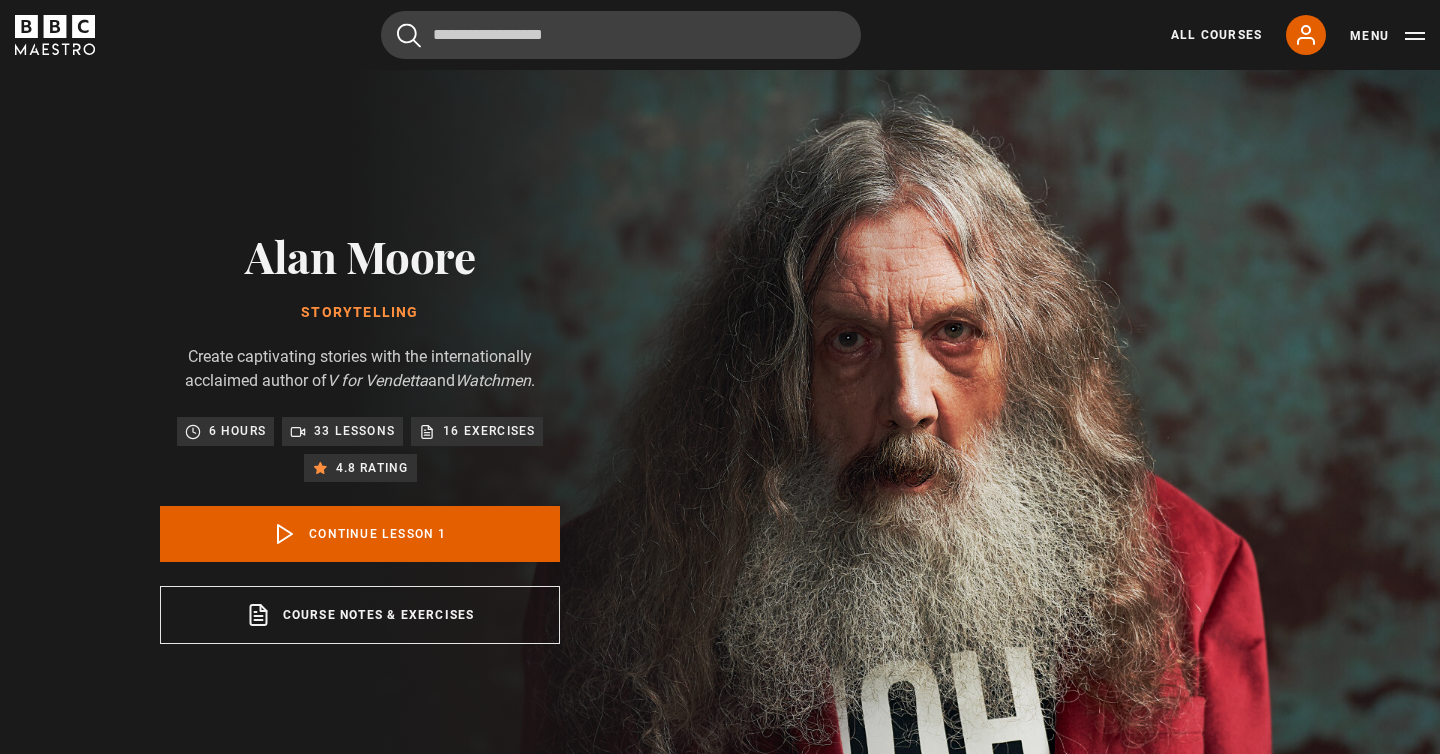 scroll, scrollTop: 0, scrollLeft: 0, axis: both 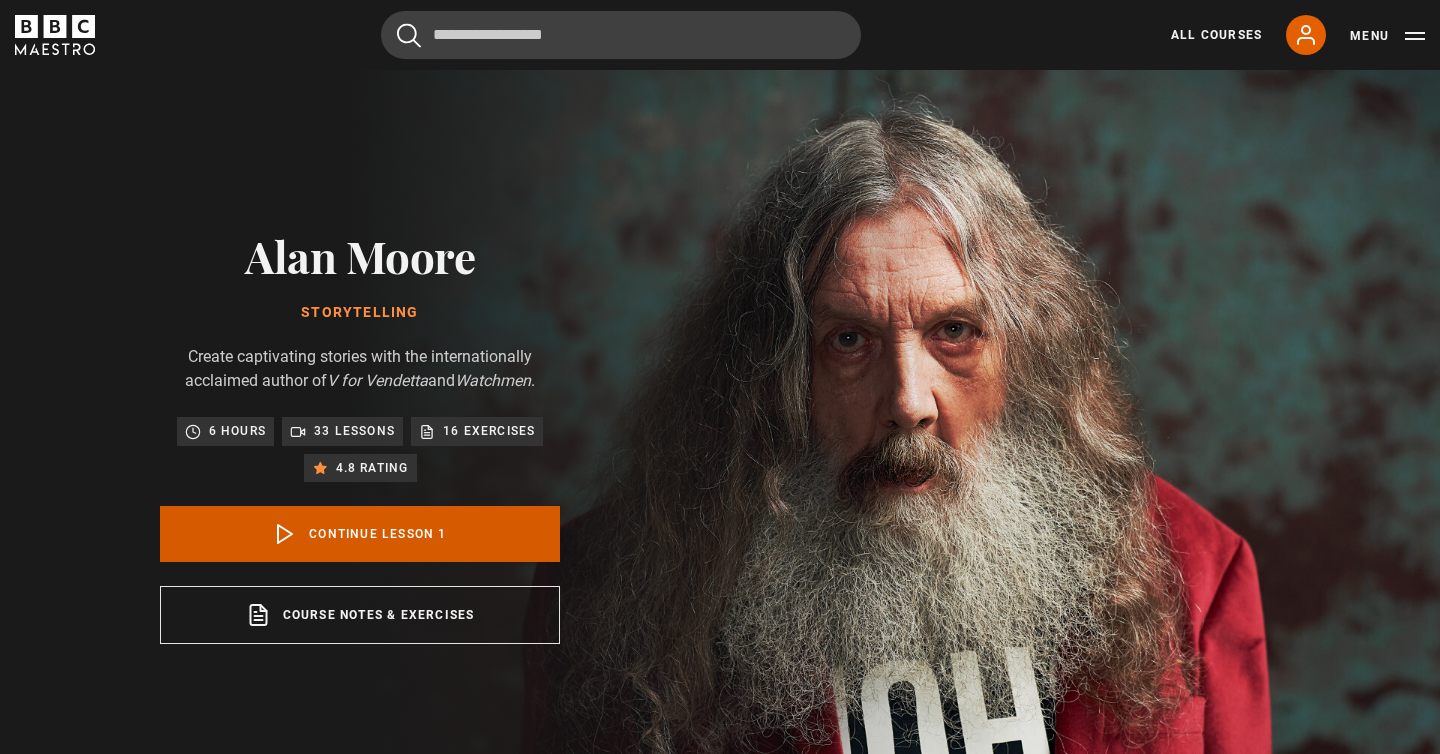 click on "Continue lesson 1" at bounding box center (360, 534) 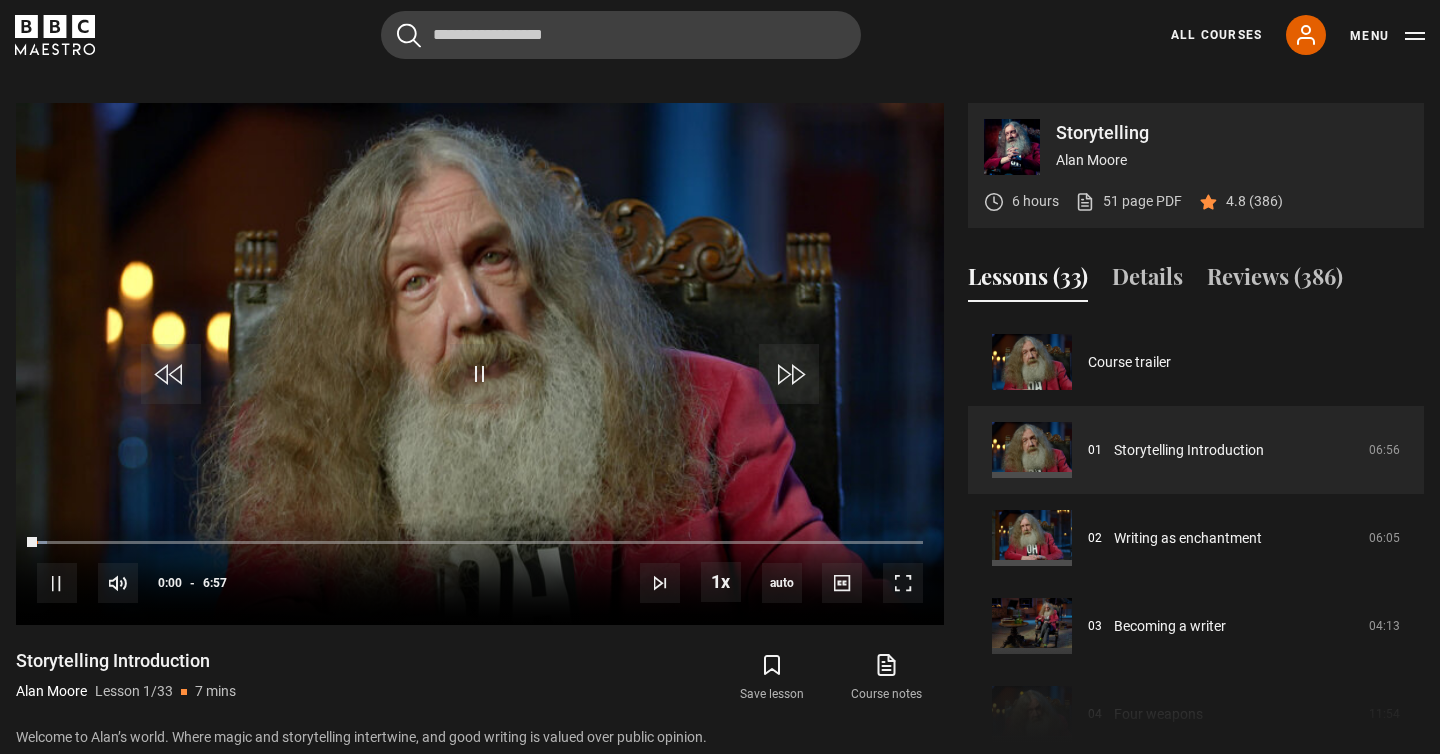 scroll, scrollTop: 804, scrollLeft: 0, axis: vertical 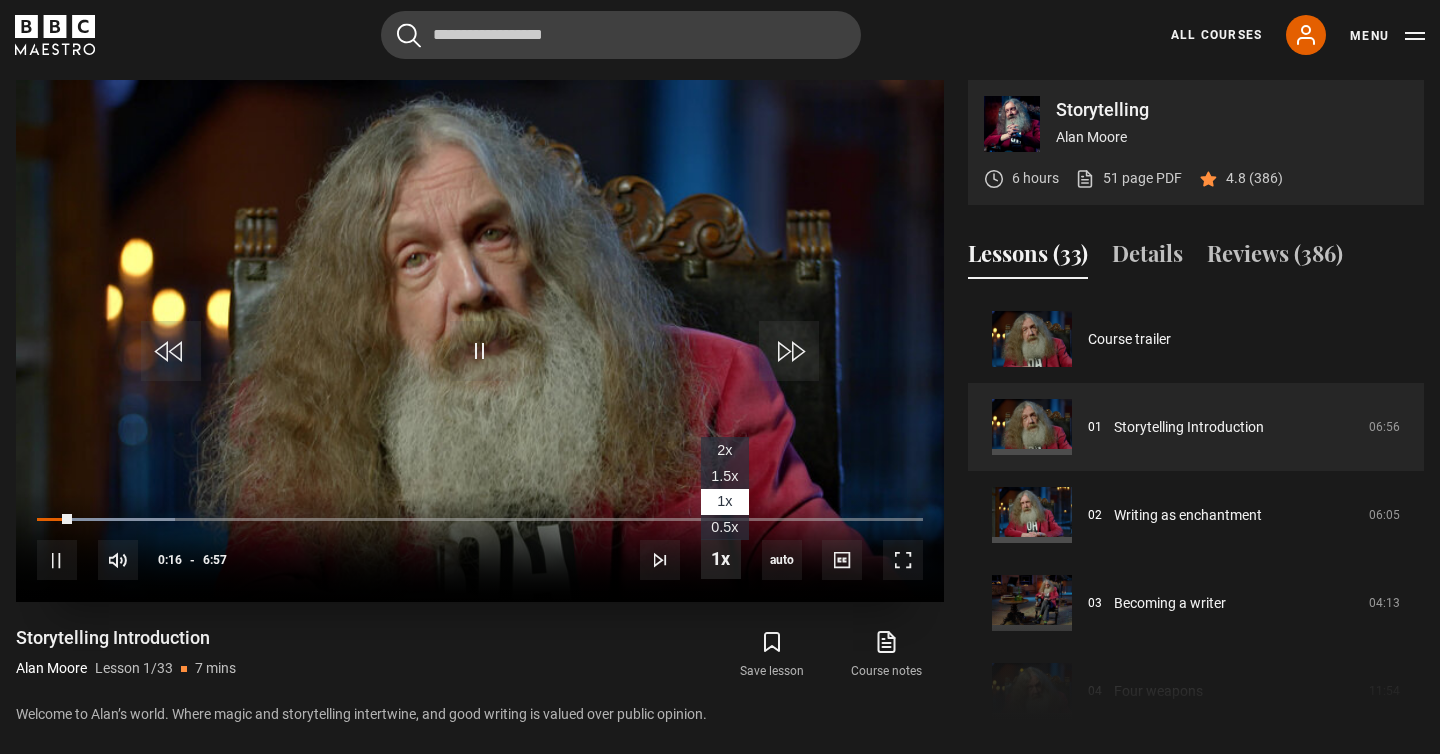click at bounding box center (721, 559) 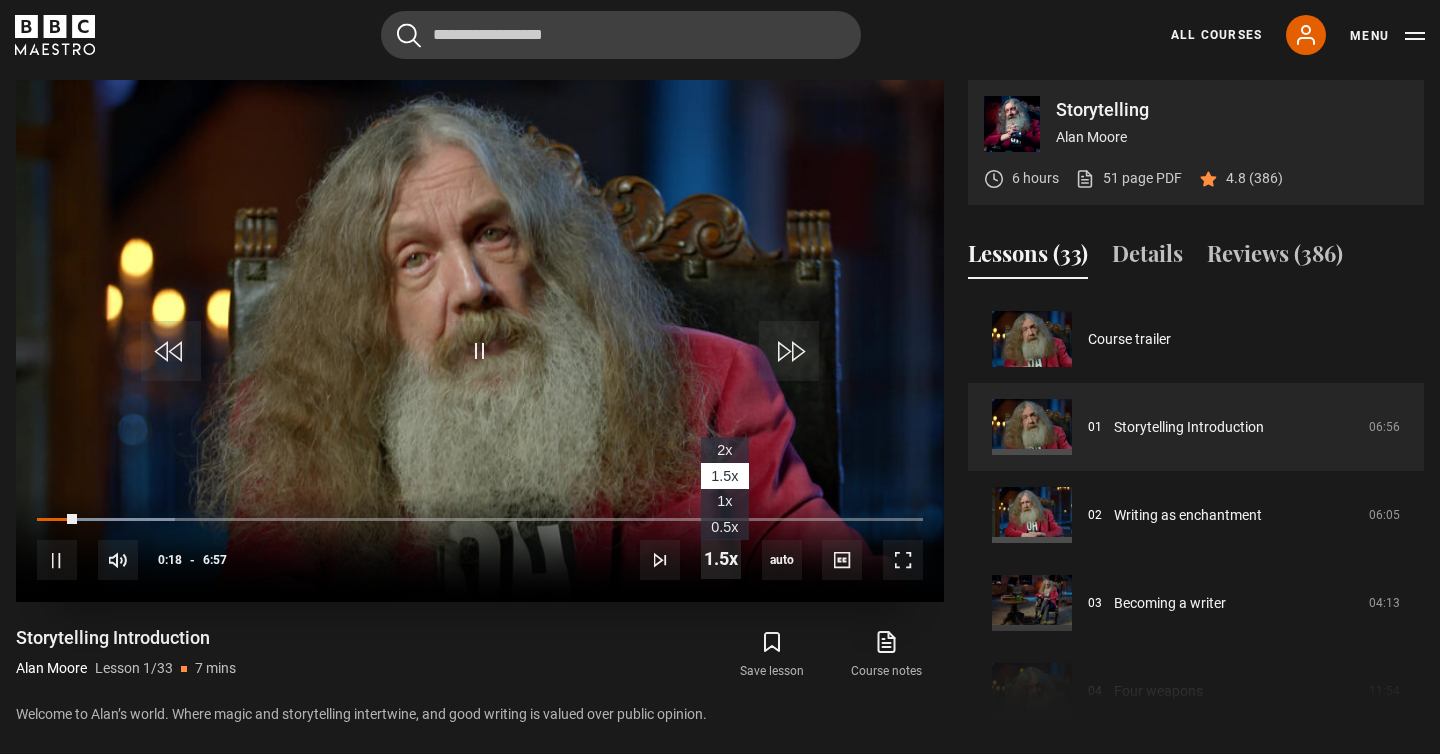 click at bounding box center (721, 559) 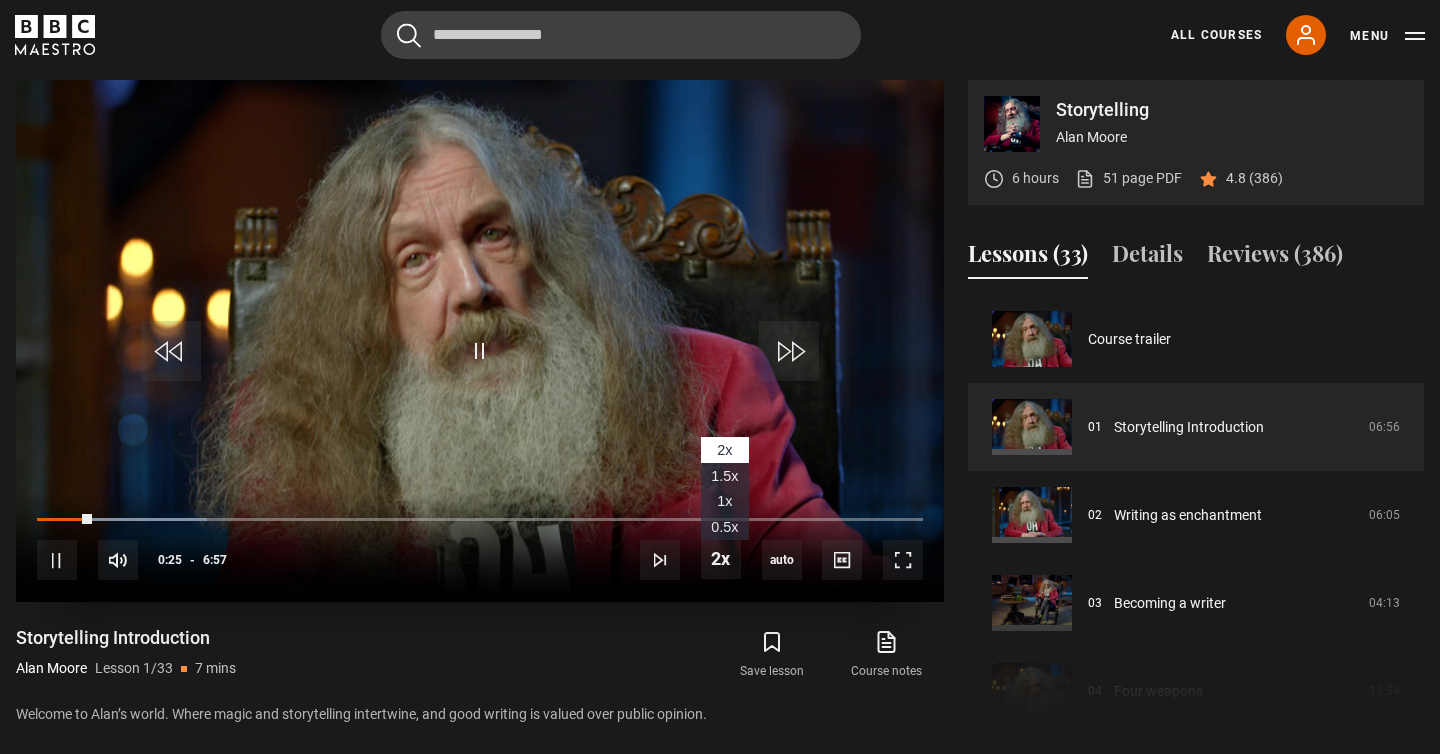 click on "1x" at bounding box center [724, 501] 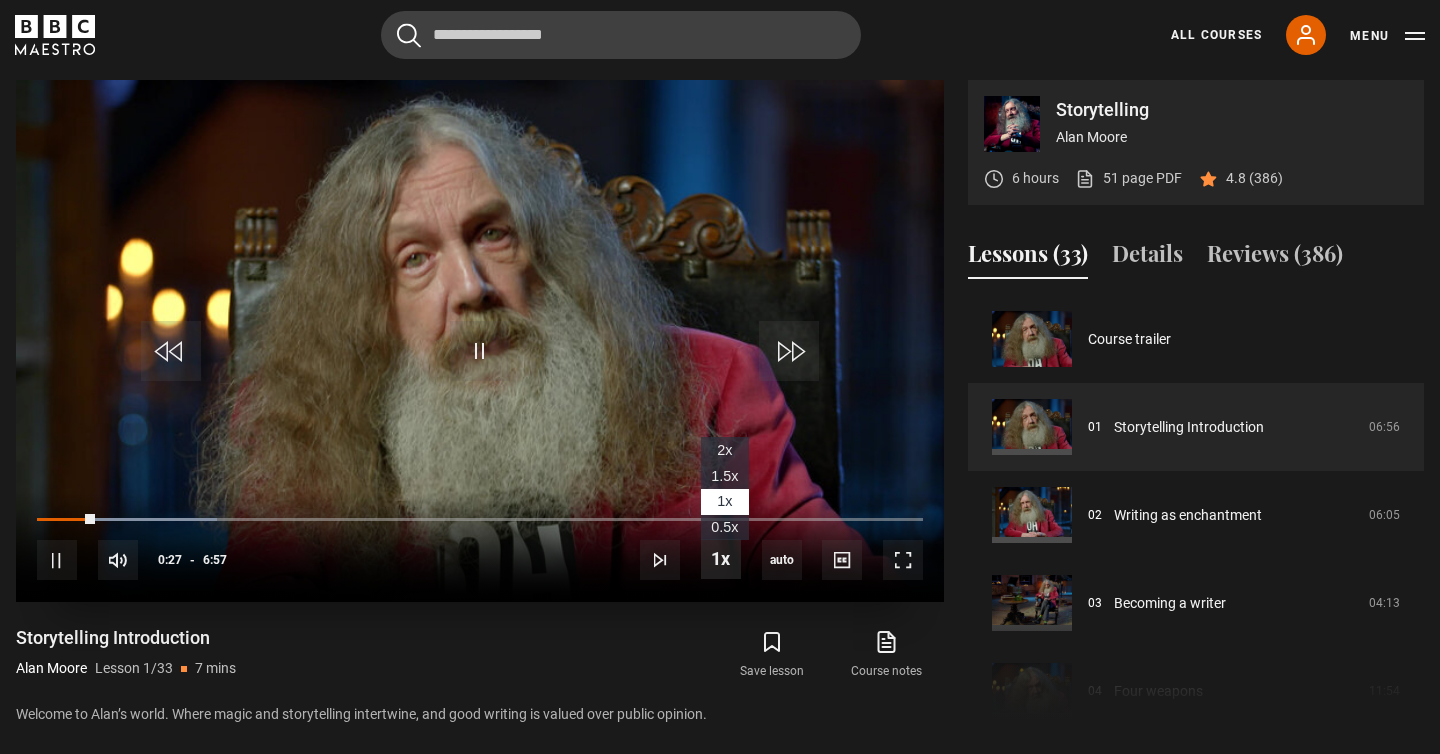 click at bounding box center [721, 559] 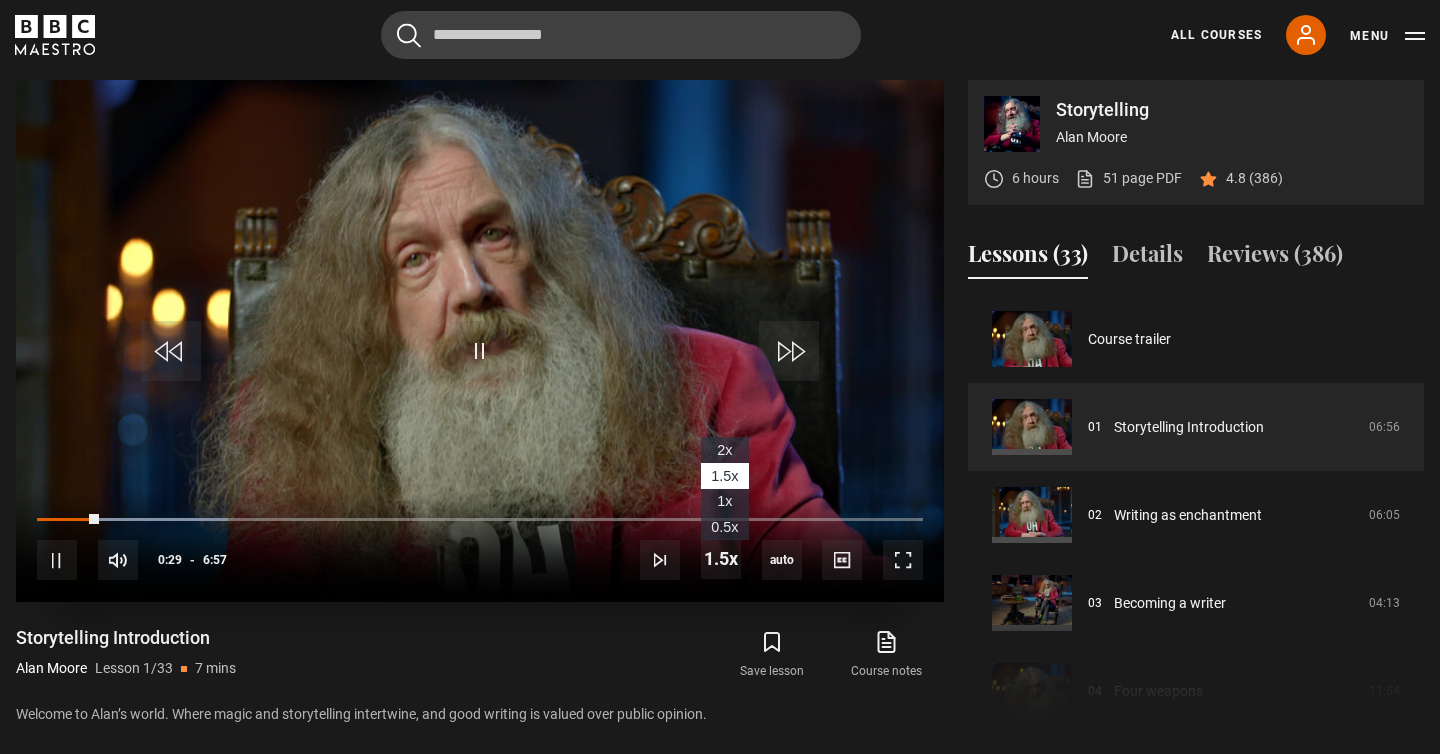 click on "1x" at bounding box center [724, 501] 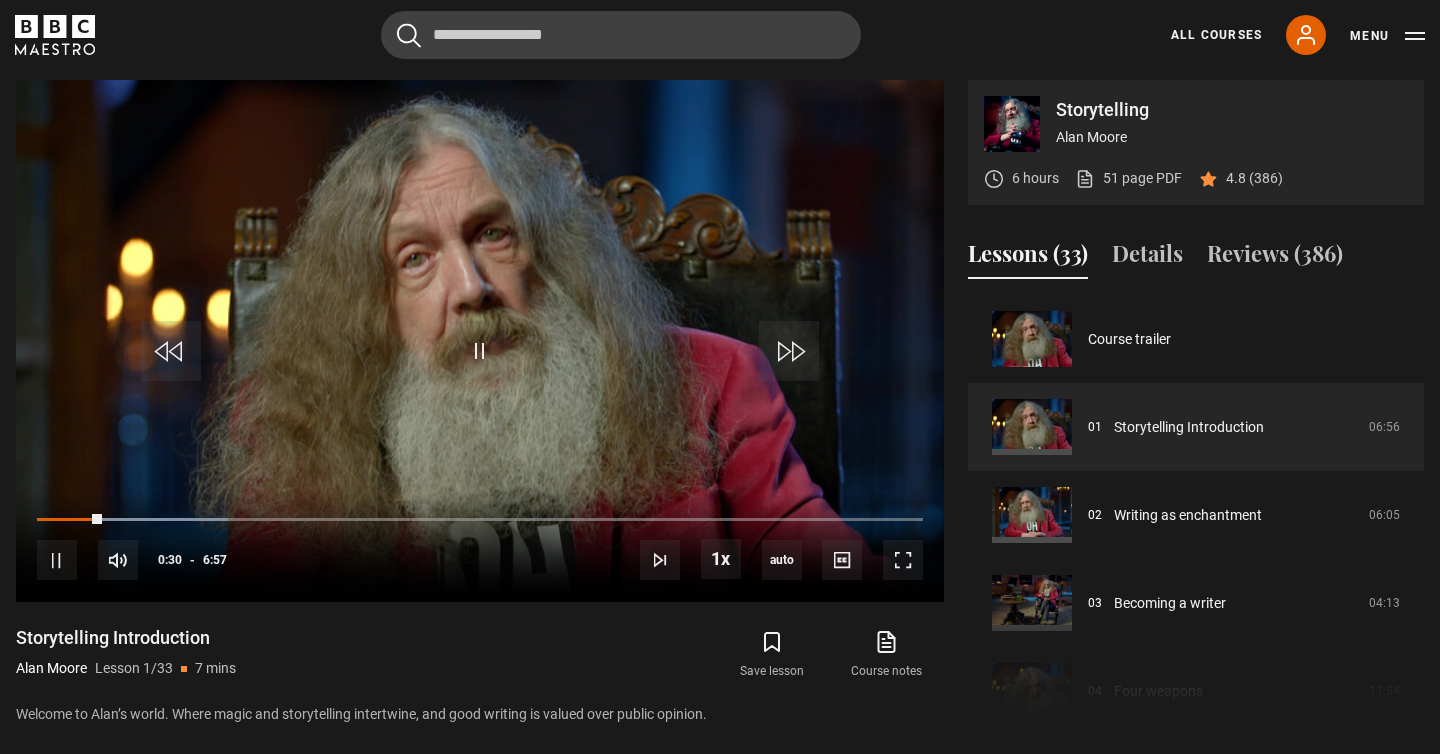 click on "Video Player is loading. Play Lesson Storytelling Introduction 10s Skip Back 10 seconds Pause 10s Skip Forward 10 seconds Loaded :  21.58% 4:16 0:30 Pause Mute 49% Current Time  0:30 - Duration  6:57
[PERSON]
Lesson 1
Storytelling Introduction
1x Playback Rate 2x 1.5x 1x , selected 0.5x auto Quality 360p 720p 1080p 2160p Auto , selected Captions captions off , selected English  Captions This is a modal window.
Lesson Completed
Up next
Writing as enchantment
Cancel
Do you want to save this lesson?" at bounding box center (480, 403) 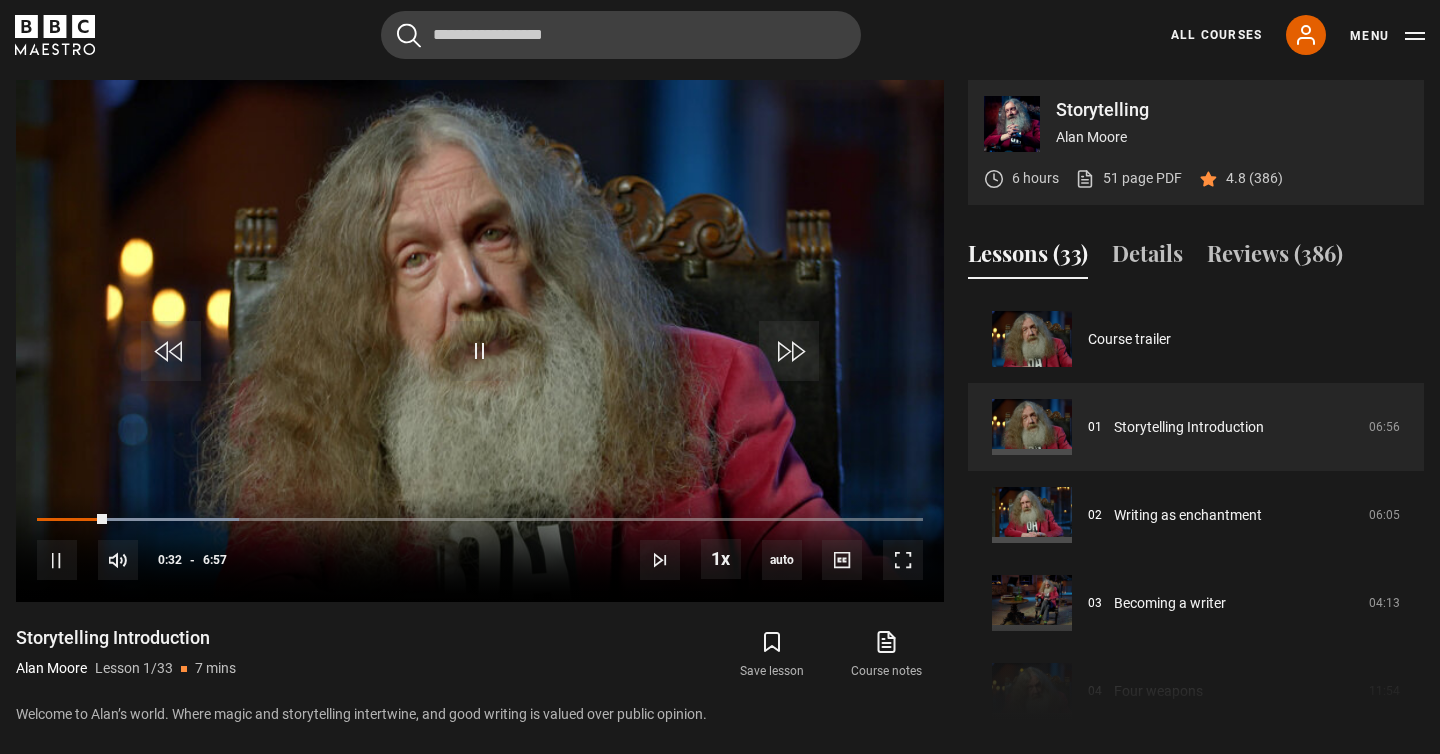 click on "Storytelling Introduction
[PERSON]
Lesson 1/33
7 mins" at bounding box center [241, 655] 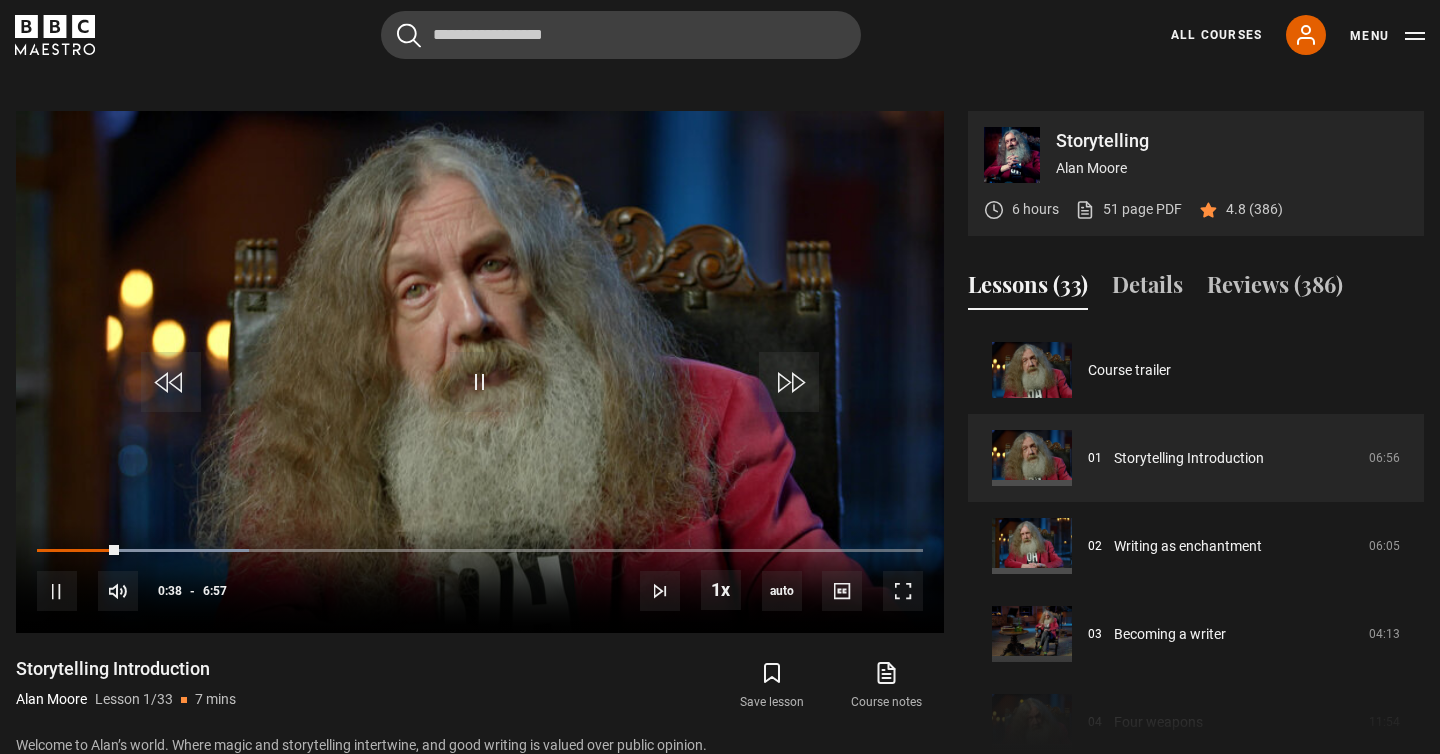 scroll, scrollTop: 754, scrollLeft: 0, axis: vertical 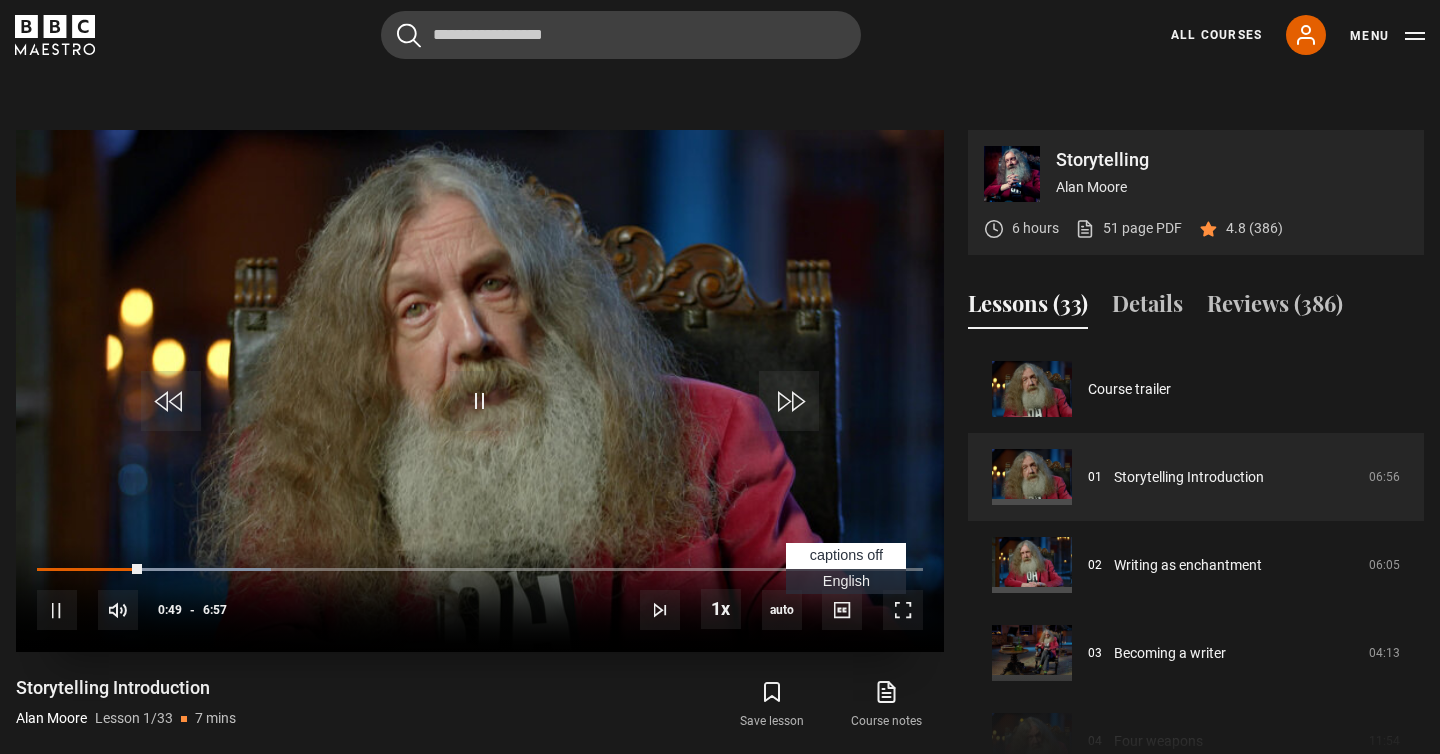 click on "English  Captions" at bounding box center (846, 581) 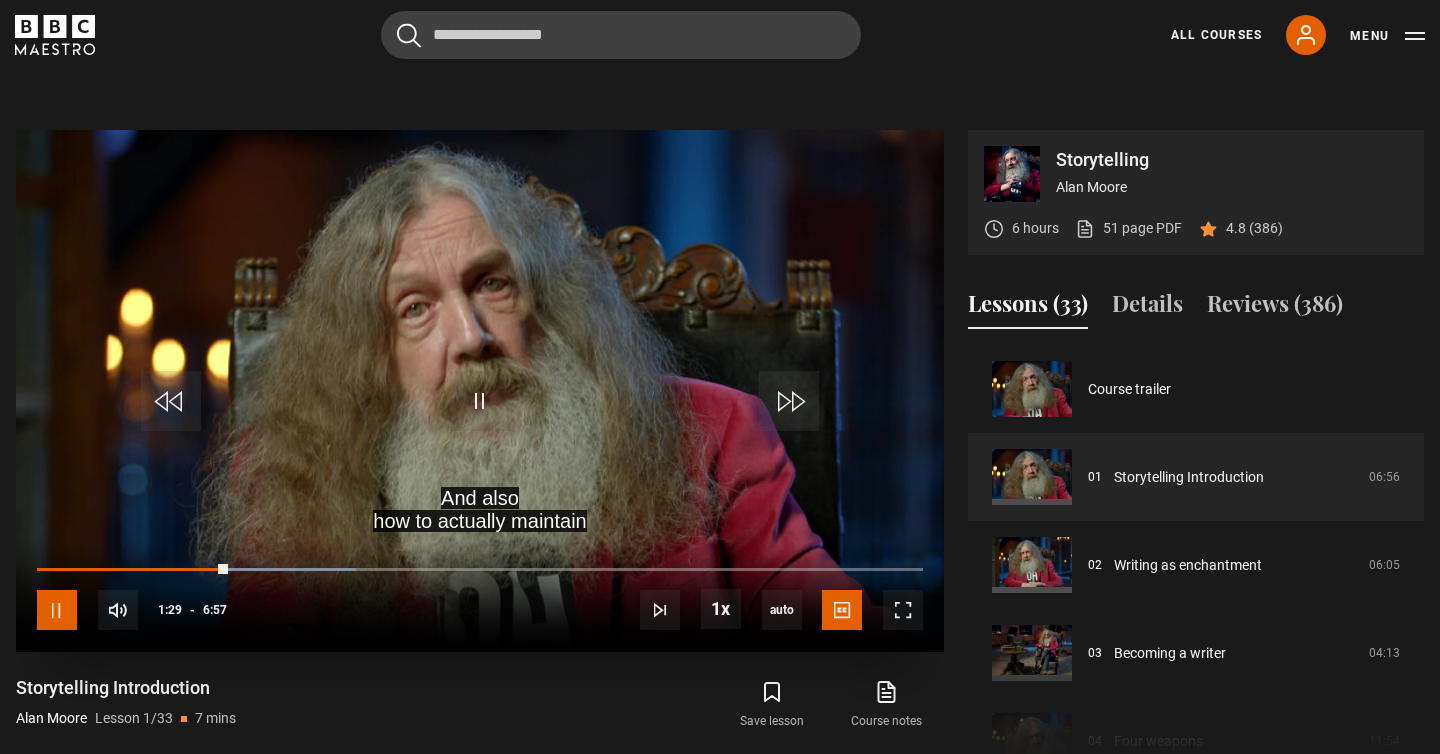 click at bounding box center [57, 610] 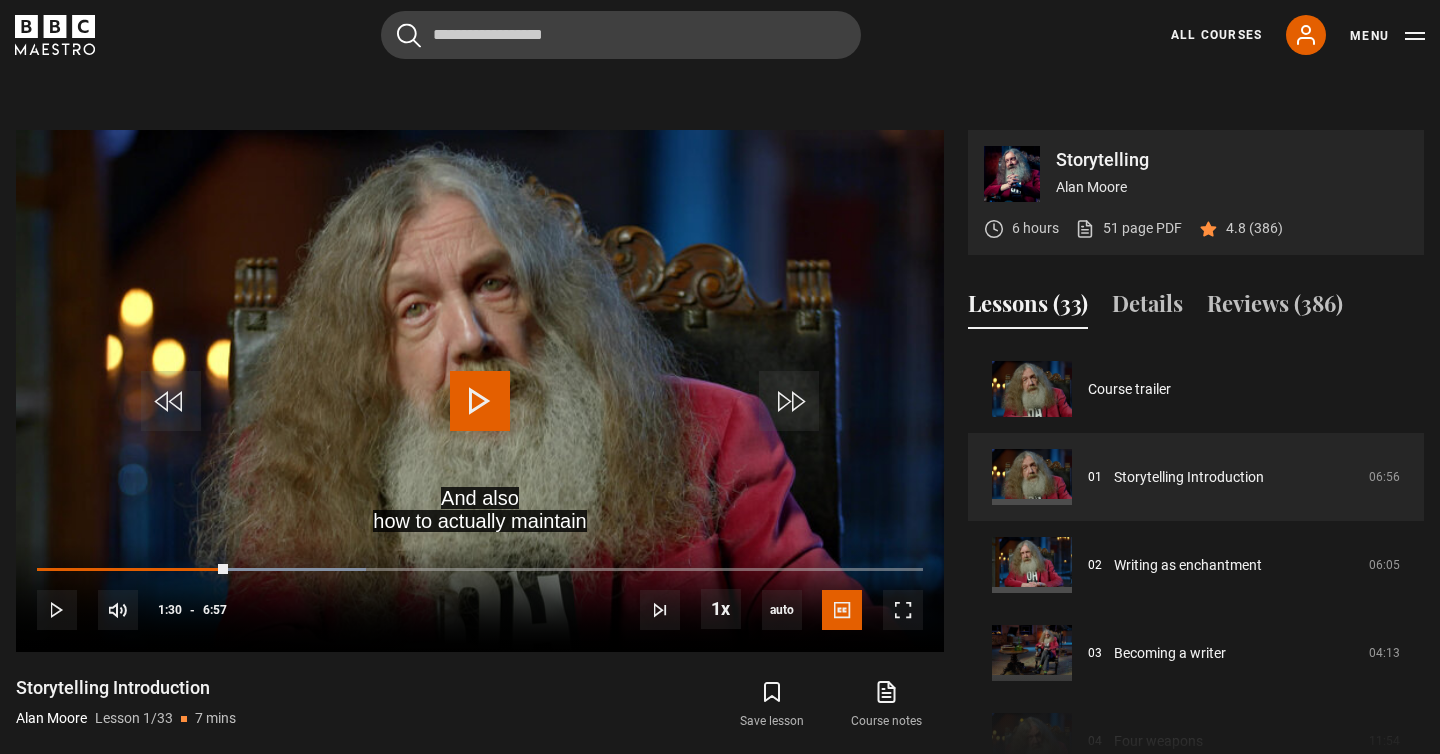 click on "Cancel
Courses
Previous courses
Next courses
Agatha Christie Writing 12  Related Lessons New Ago Perrone Mastering Mixology 22  Related Lessons New Isabel Allende Magical Storytelling 22  Related Lessons New Evy Poumpouras The Art of Influence 24  Related Lessons New Trinny Woodall Thriving in Business 24  Related Lessons Beata Heuman Interior Design 20  Related Lessons New Eric Vetro Sing Like the Stars 31  Related Lessons Stephanie Romiszewski  Sleep Better 21  Related Lessons Jo Malone CBE Think Like an Entrepreneur 19  Related Lessons New 21" at bounding box center [720, 35] 